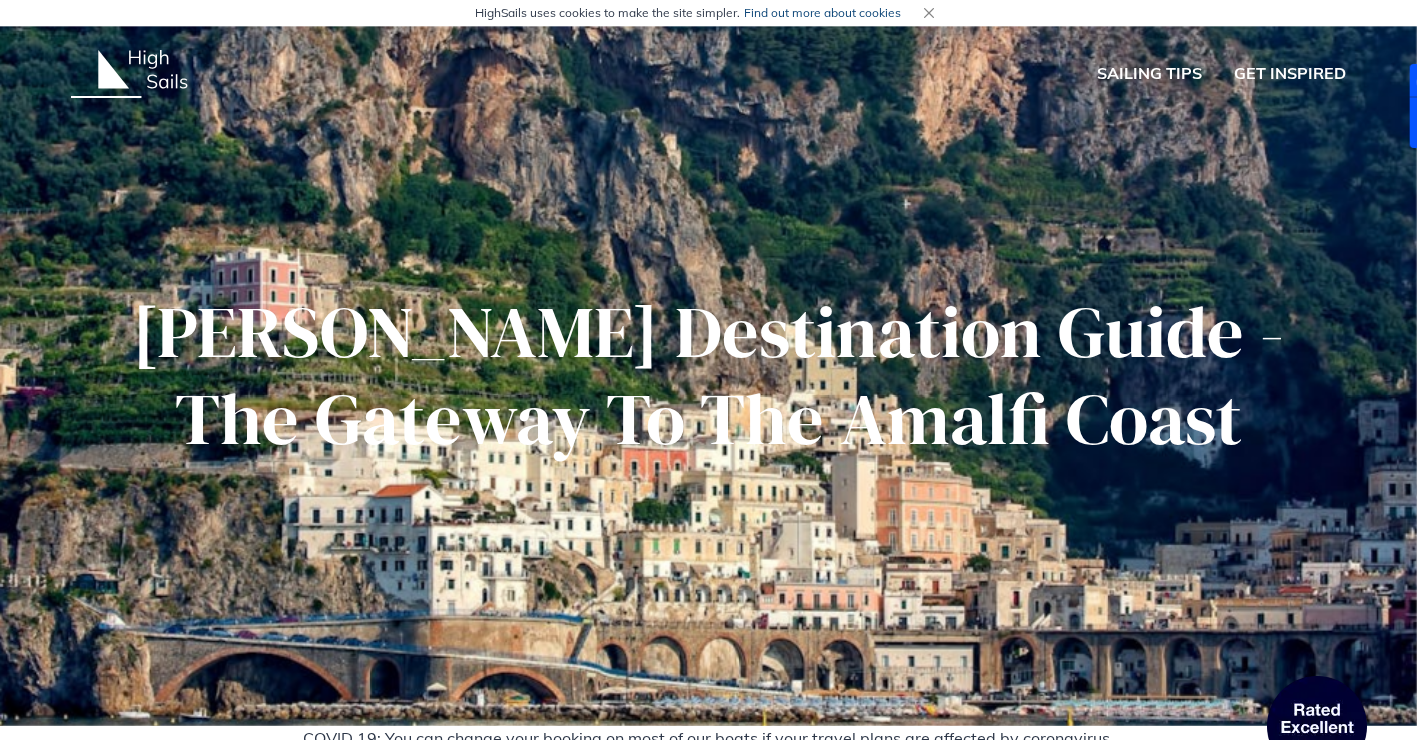 scroll, scrollTop: 0, scrollLeft: 0, axis: both 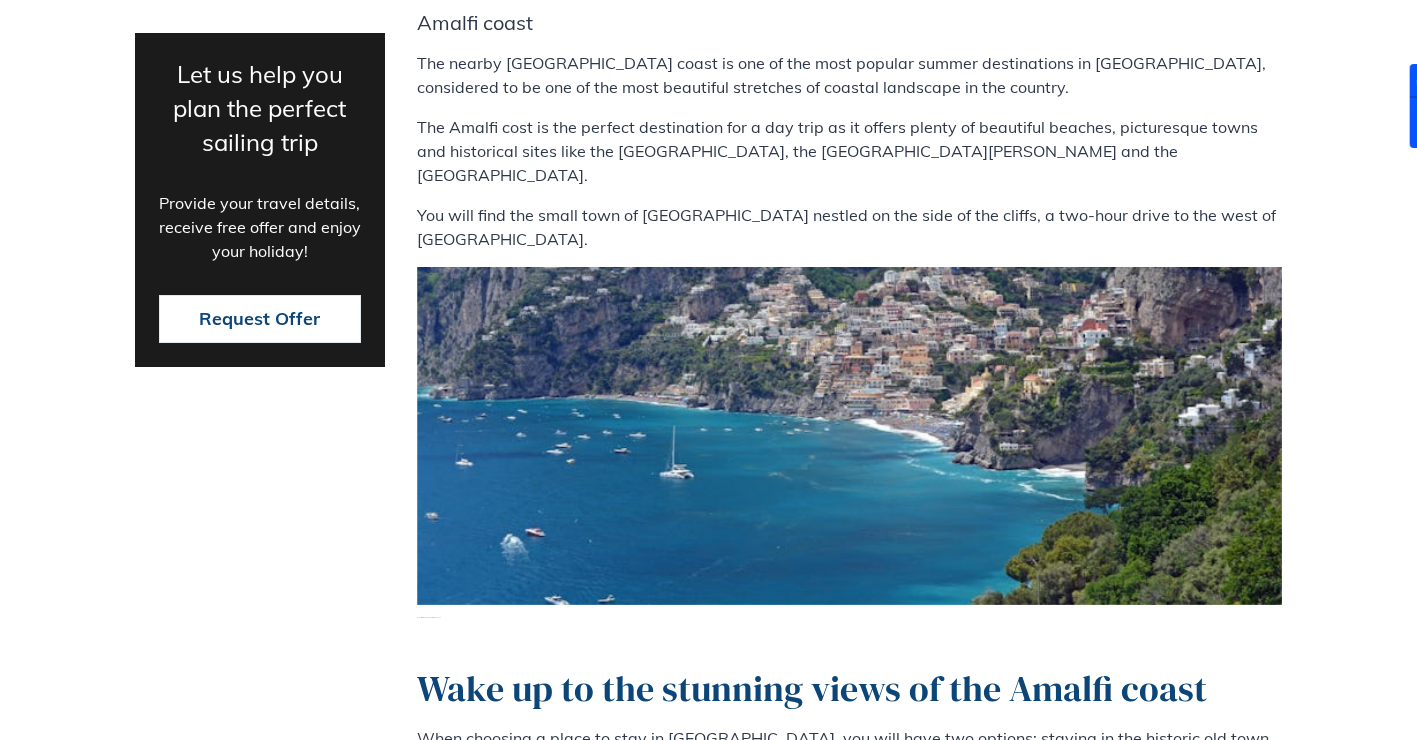 click on "Let us help you plan the perfect sailing trip Provide your travel details, receive free offer and enjoy your holiday! Request Offer Salerno - a town filled with rich history The coastal town of Salerno, situated southeast of the city of Naples, near the mouth of the Irno River on the Gulf of Salerno, is a place of rich history and the ideal starting point for exploring the stunning Amalfi coast.   The city dates back to the Roman colony of Salernum, founded in 197 BC on the site of an old Etruscan town called Irnthi. Throughout history, Salerno has retained its status as an important port on the Tyrrhenian Sea.  Salerno prospered greatly during the Middle Ages, under the rule of the Lombard Dukes,  and became a renowned centre of medical studies through its prestigious medical school, which remains active to the present day.  The winning combination of beautiful landmarks and lush walkways Historic centre Salerno Cathedral Villa Comunale di Salerno Trieste Lungomare Forte La Carnale Amalfi coast" at bounding box center [709, 1840] 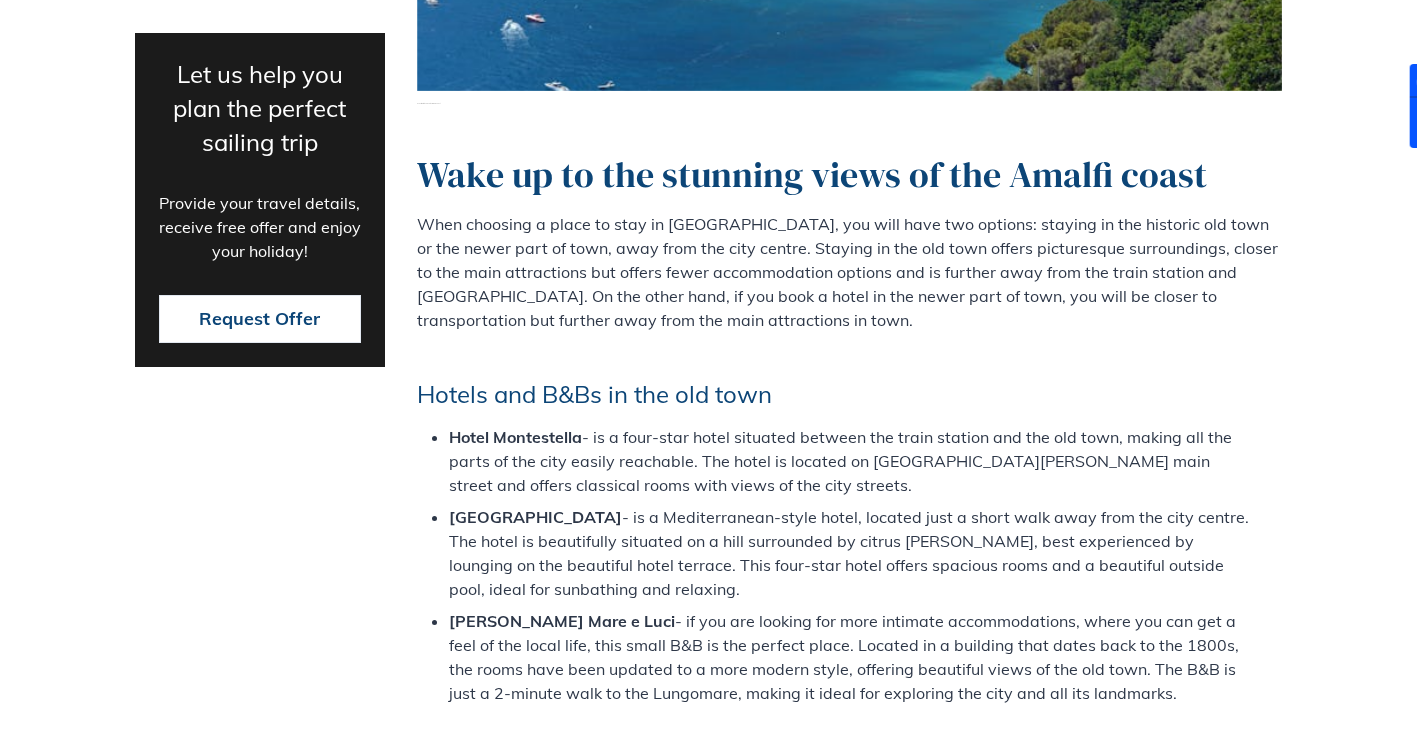 scroll, scrollTop: 3300, scrollLeft: 0, axis: vertical 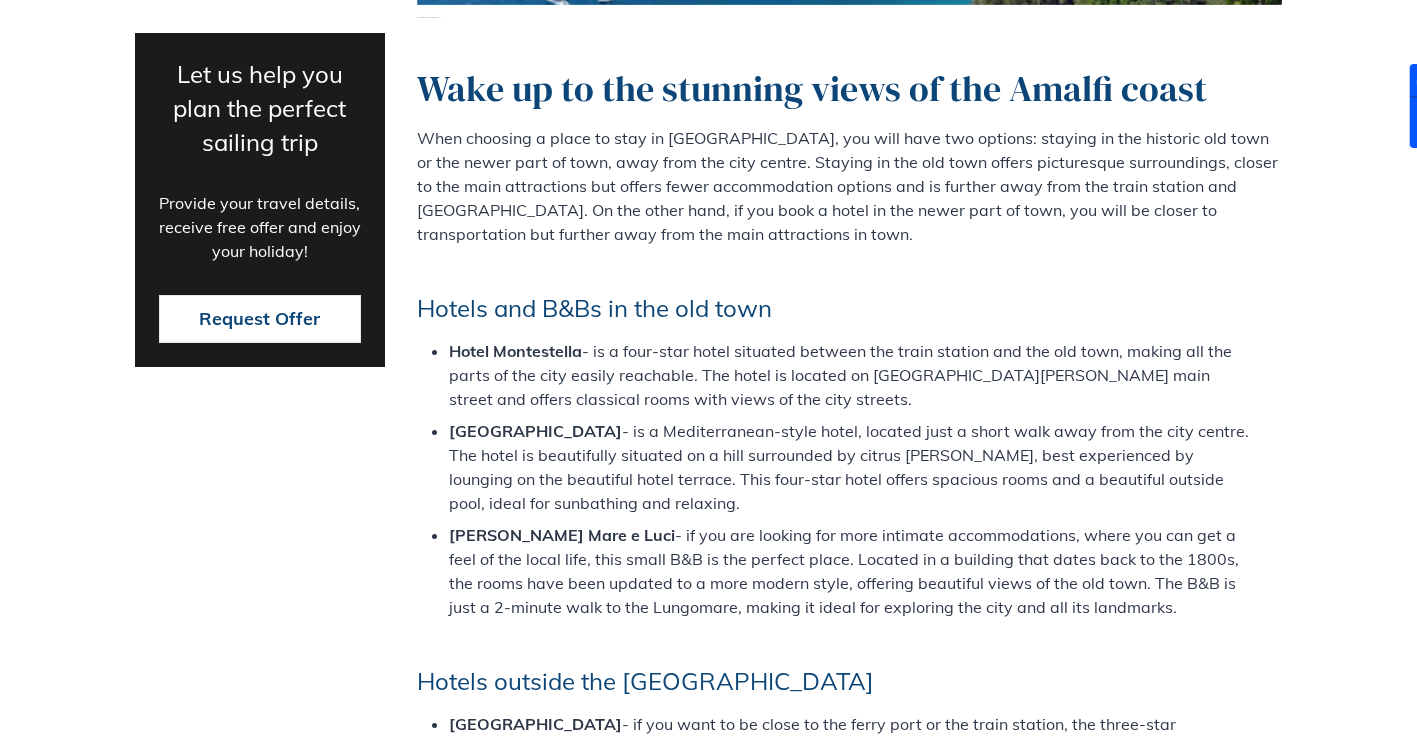 click on "Let us help you plan the perfect sailing trip Provide your travel details, receive free offer and enjoy your holiday! Request Offer Salerno - a town filled with rich history The coastal town of Salerno, situated southeast of the city of Naples, near the mouth of the Irno River on the Gulf of Salerno, is a place of rich history and the ideal starting point for exploring the stunning Amalfi coast.   The city dates back to the Roman colony of Salernum, founded in 197 BC on the site of an old Etruscan town called Irnthi. Throughout history, Salerno has retained its status as an important port on the Tyrrhenian Sea.  Salerno prospered greatly during the Middle Ages, under the rule of the Lombard Dukes,  and became a renowned centre of medical studies through its prestigious medical school, which remains active to the present day.  The winning combination of beautiful landmarks and lush walkways Historic centre Salerno Cathedral Villa Comunale di Salerno Trieste Lungomare Forte La Carnale Amalfi coast" at bounding box center (709, 1240) 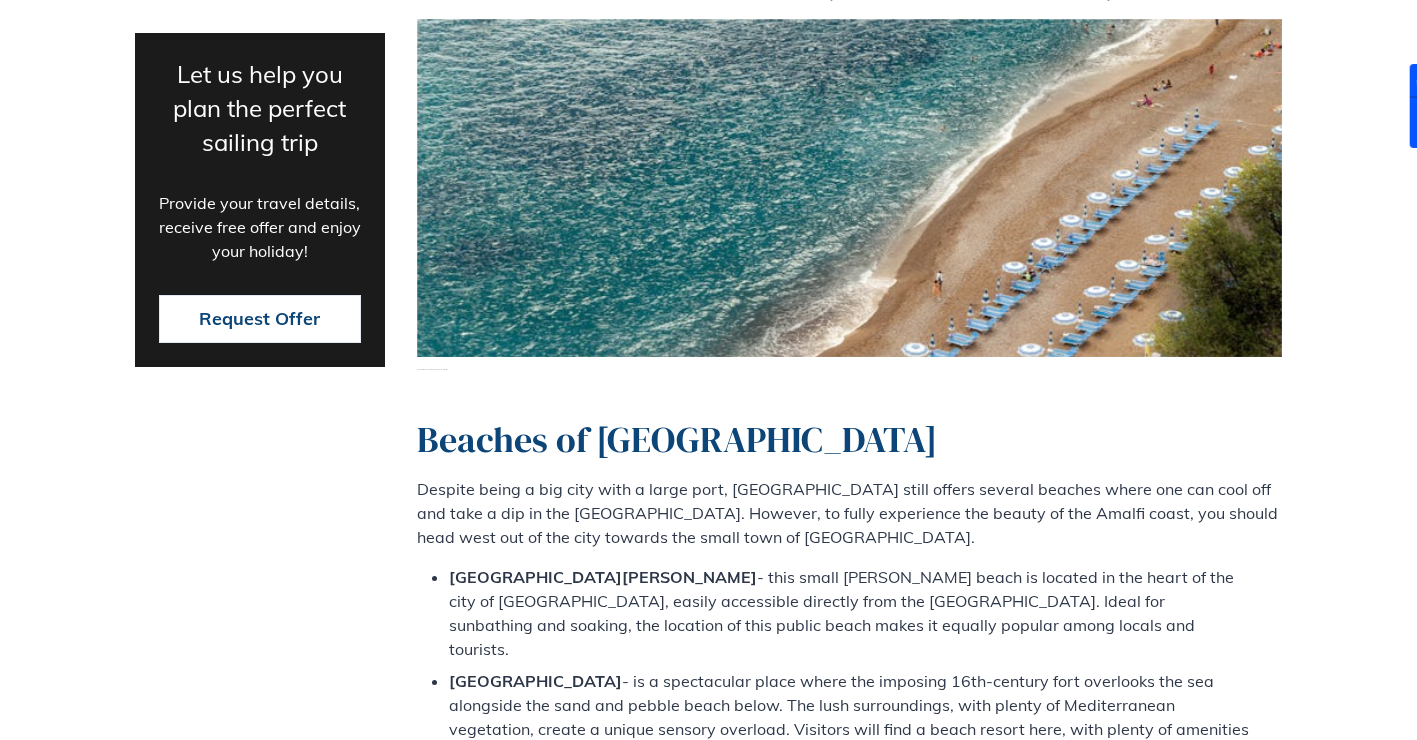 scroll, scrollTop: 4400, scrollLeft: 0, axis: vertical 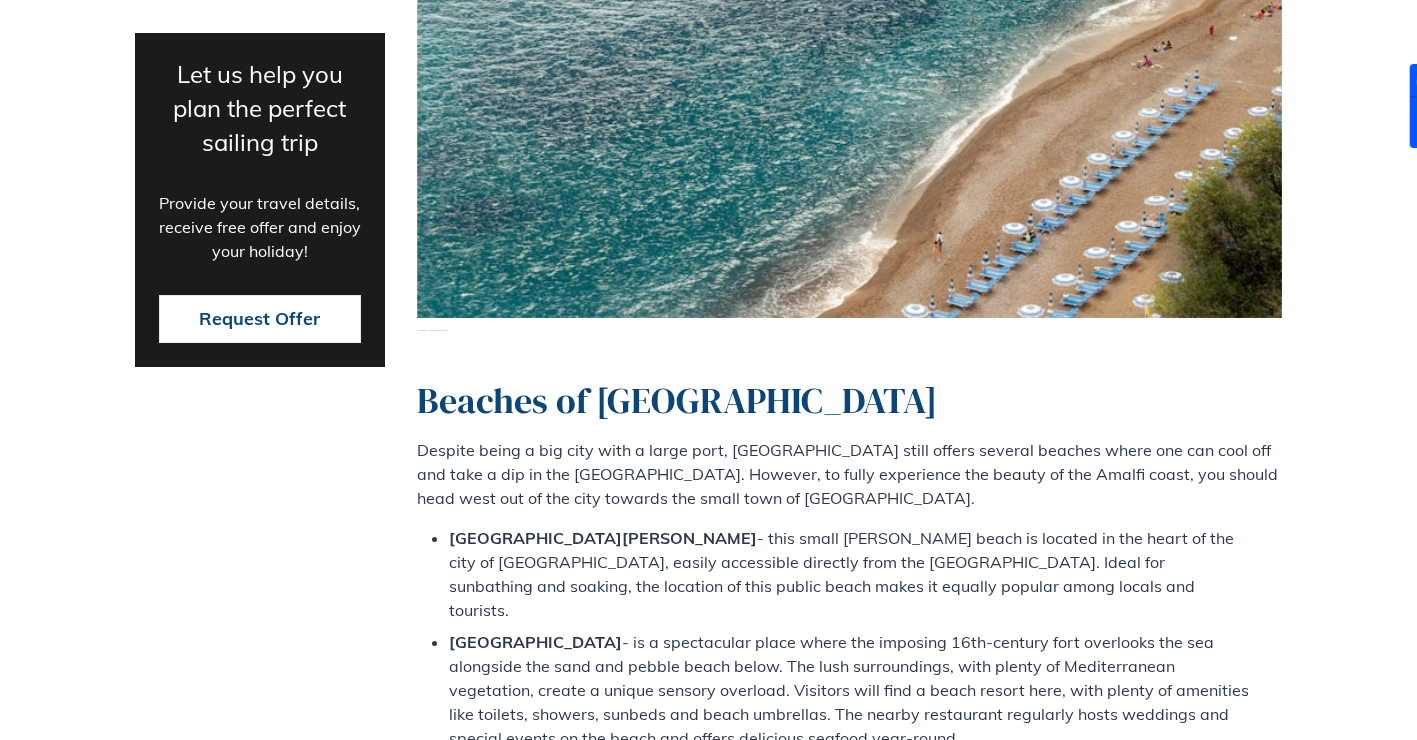 click on "Let us help you plan the perfect sailing trip Provide your travel details, receive free offer and enjoy your holiday! Request Offer" at bounding box center (260, 140) 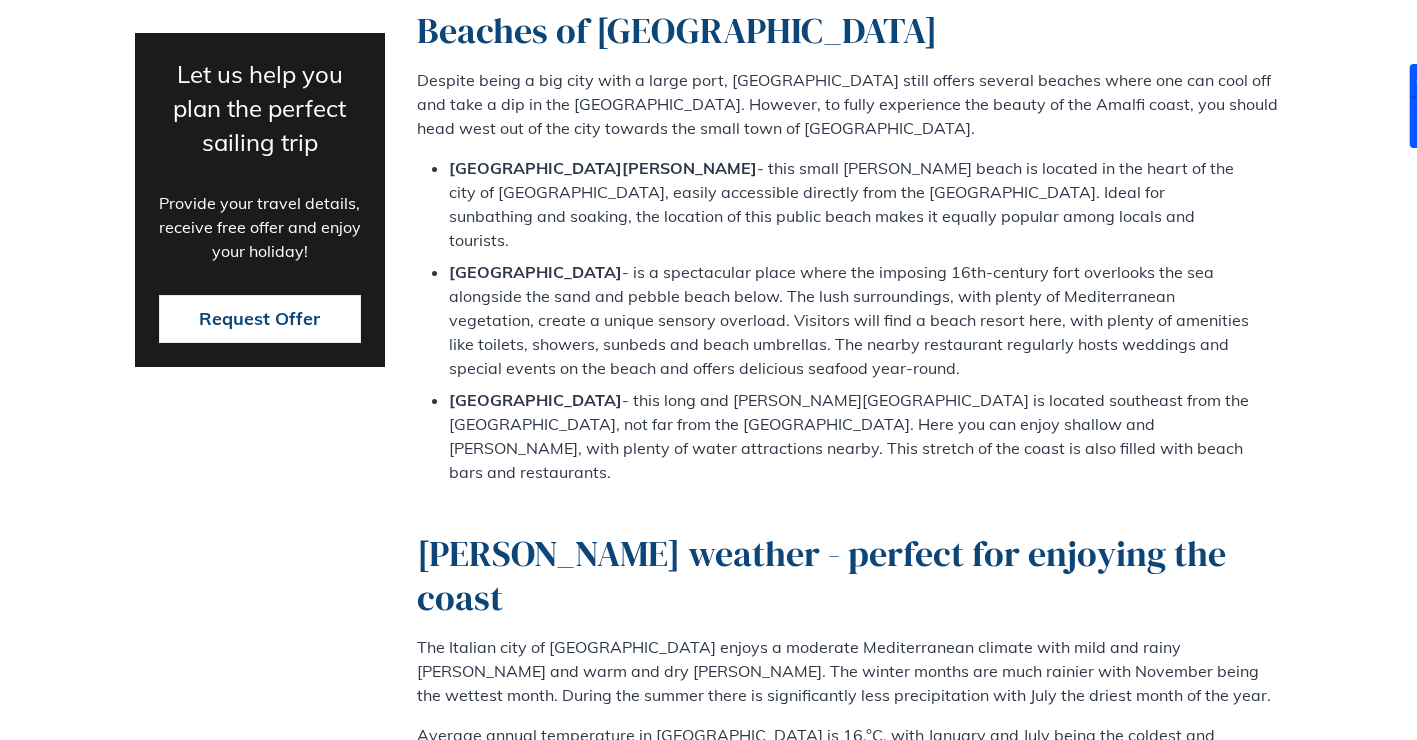 scroll, scrollTop: 4800, scrollLeft: 0, axis: vertical 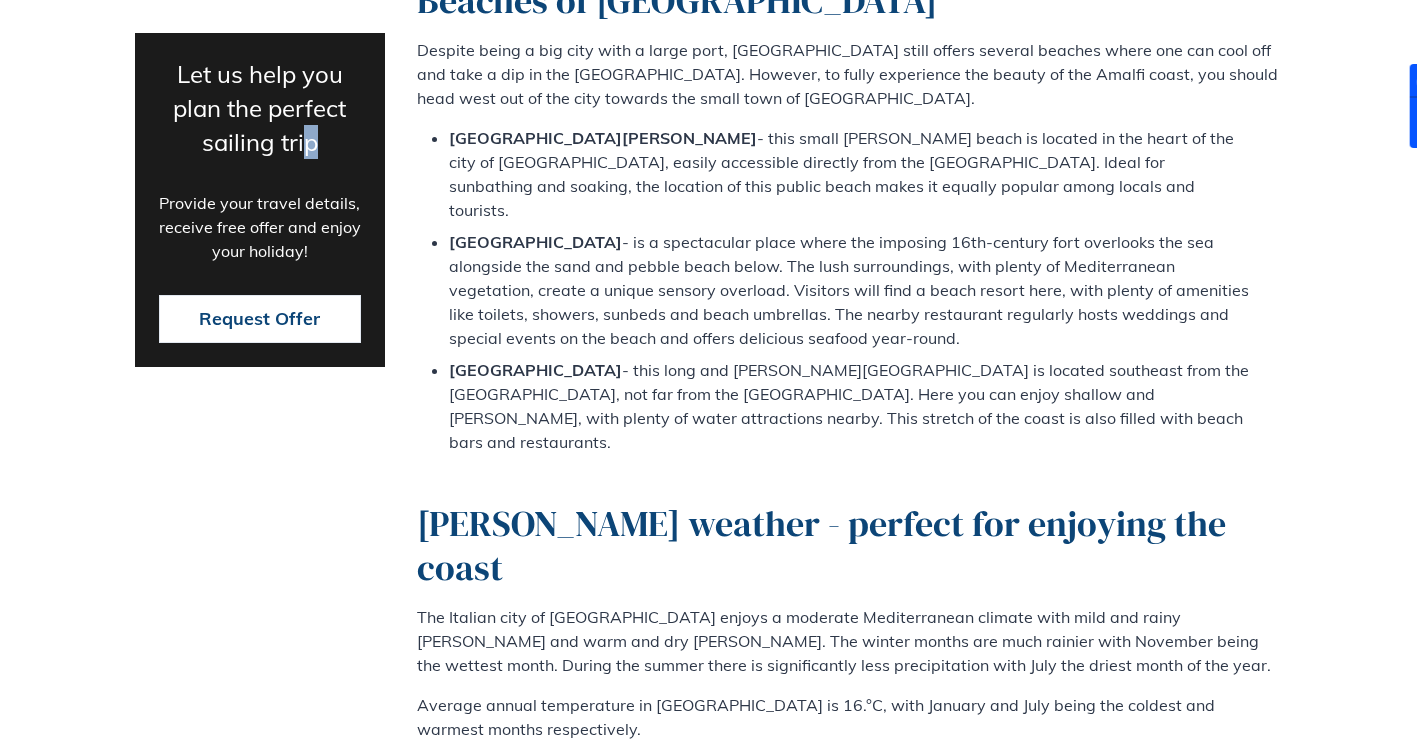 drag, startPoint x: 308, startPoint y: 401, endPoint x: 378, endPoint y: 455, distance: 88.40814 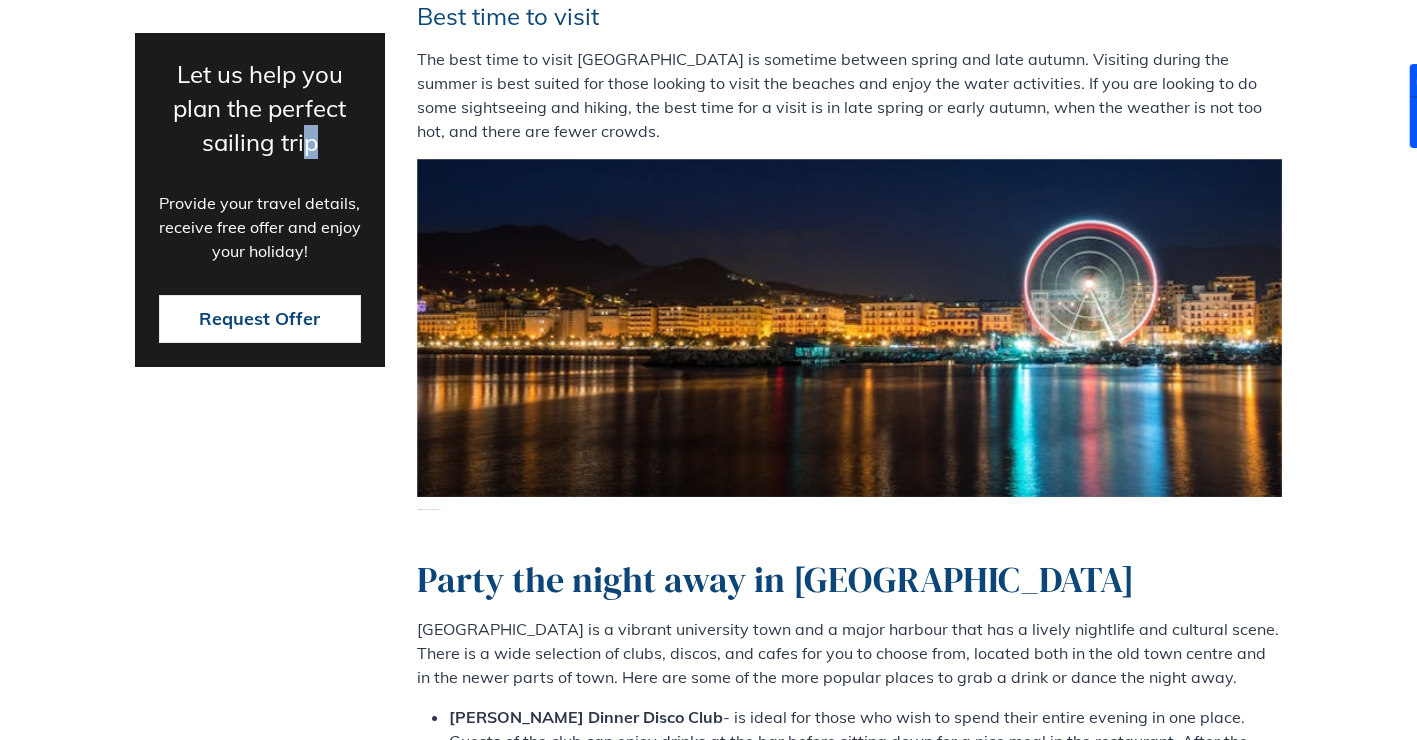 scroll, scrollTop: 5700, scrollLeft: 0, axis: vertical 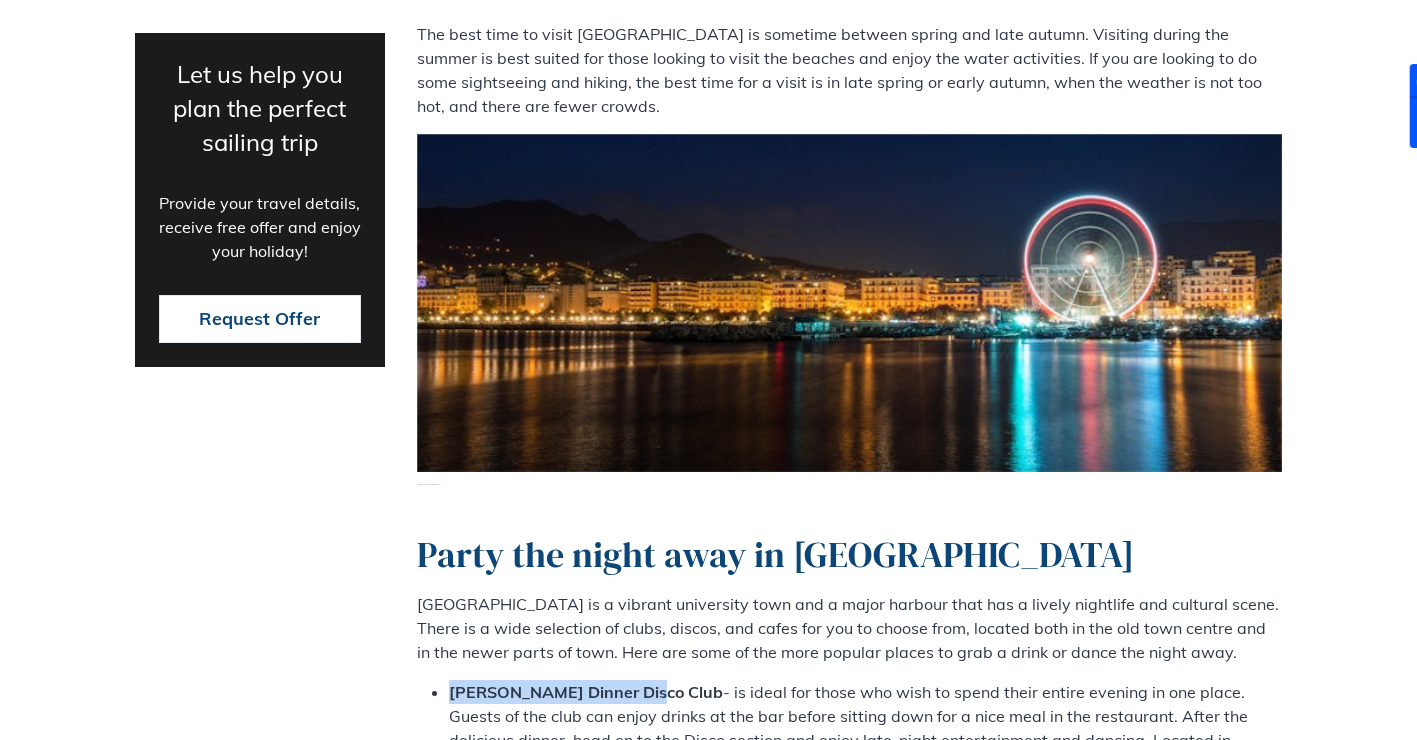 drag, startPoint x: 449, startPoint y: 455, endPoint x: 642, endPoint y: 459, distance: 193.04144 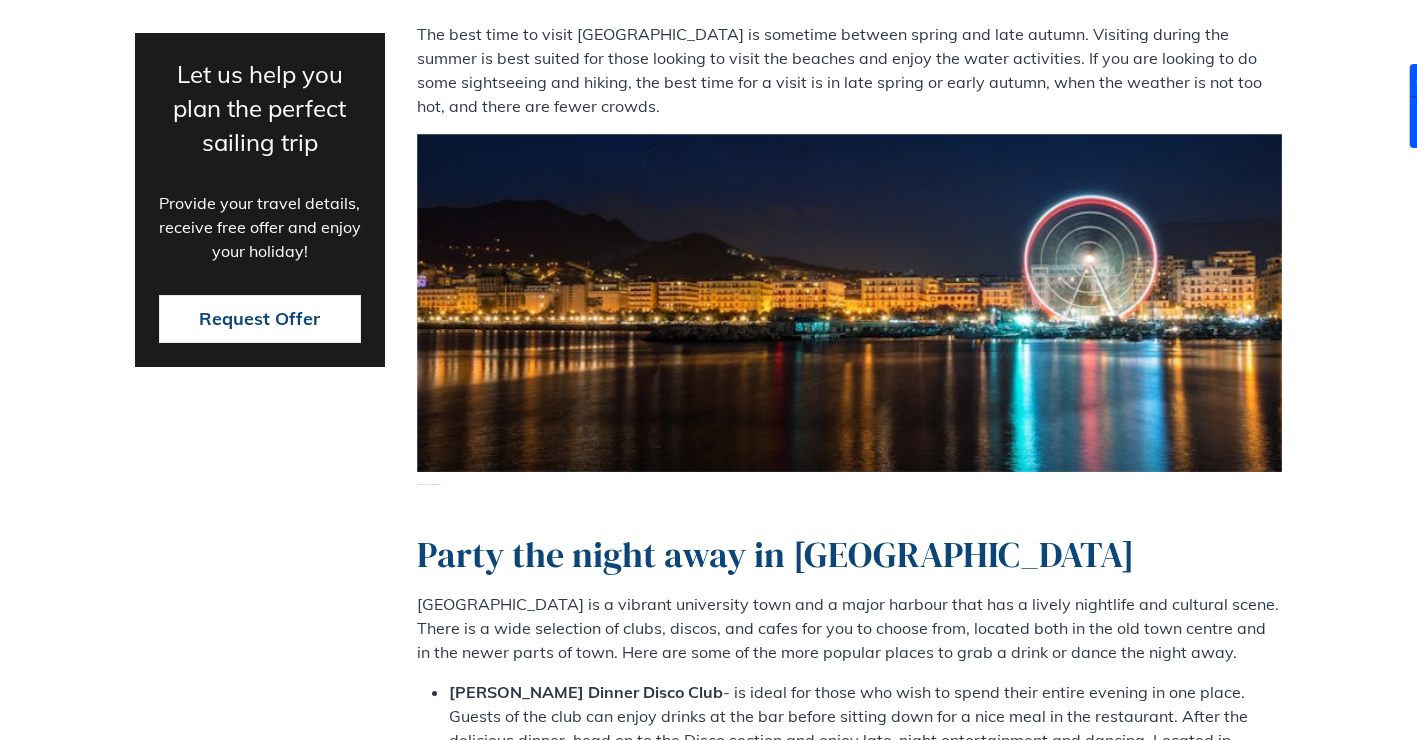 click on "Bogart Dinner Disco Club  - is ideal for those who wish to spend their entire evening in one place. Guests of the club can enjoy drinks at the bar before sitting down for a nice meal in the restaurant. After the delicious dinner, head on to the Disco section and enjoy late-night entertainment and dancing. Located in the old town of Salerno, this is the perfect all-in-one destination. Roundmidnight Jazz Club  - this typical jazz club offers live performances and concerts in a relaxed atmosphere and cool decor. It is the perfect place to try the delicious cocktails and some of the desserts on the menu. The club is located in the heart of Salerno’s old town, not far from the Villa Comunale di Salerno park. La Cantinella  - is a small nightclub and wine bar, located in the old town of Salerno, near the waterfront. This small club is full of character and is the ideal place to get in touch with the local lifestyle. Enjoy a glass of delicious Italian wine or try their cocktails before hitting the dance floor." at bounding box center [850, 820] 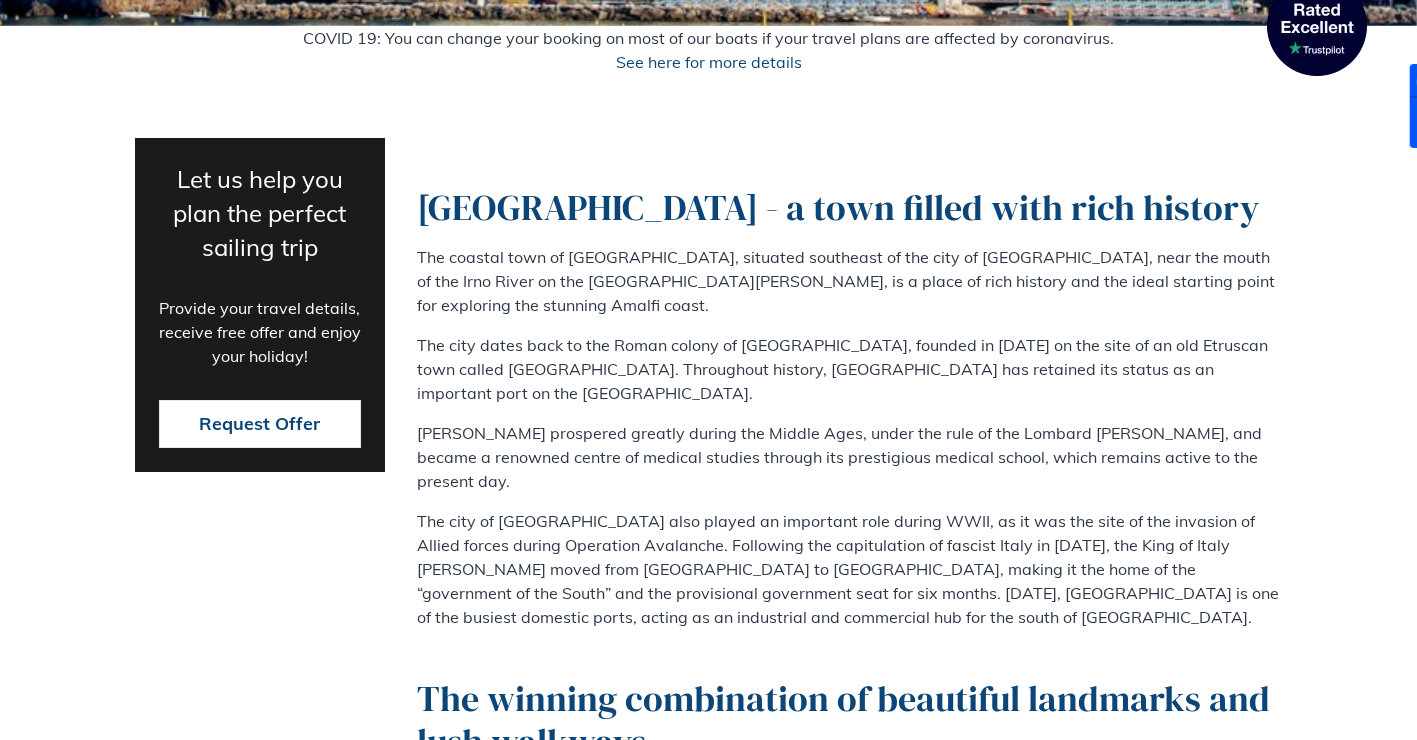 scroll, scrollTop: 0, scrollLeft: 0, axis: both 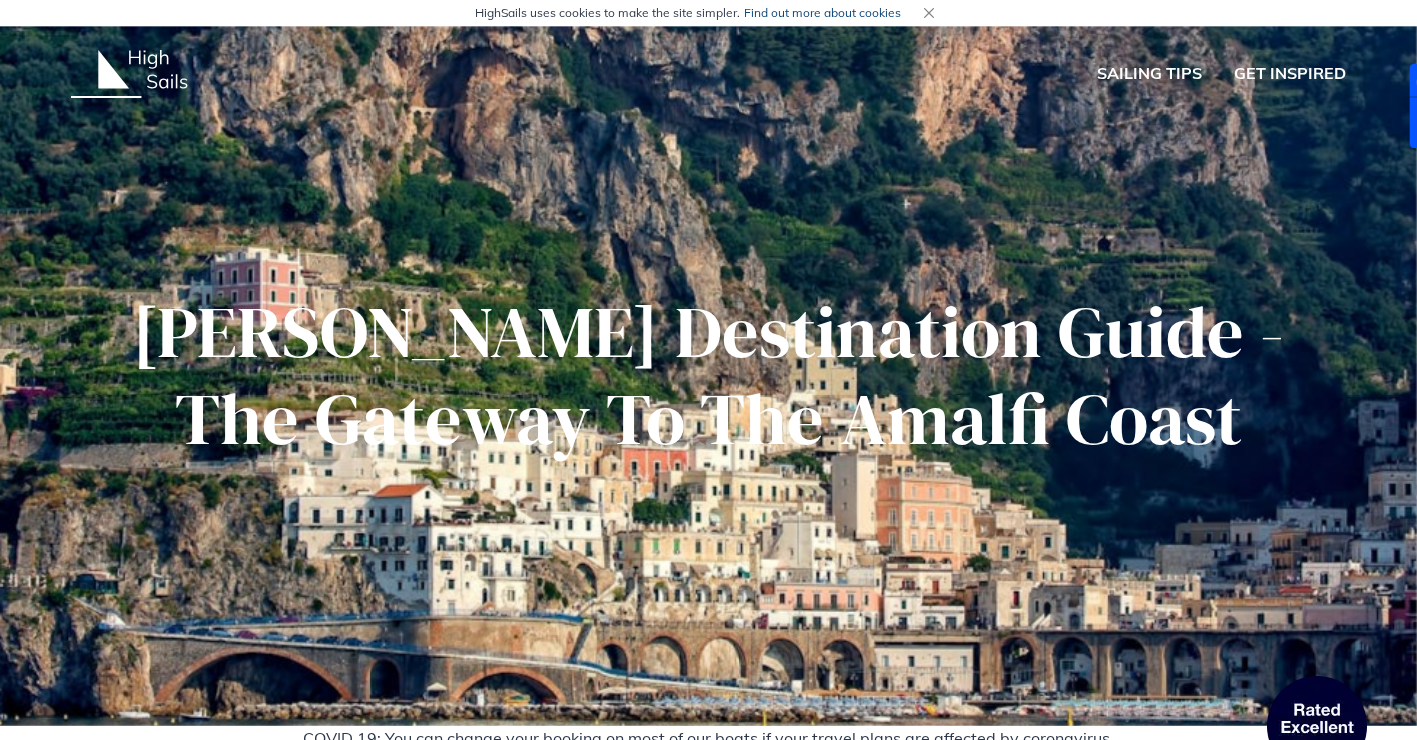 click 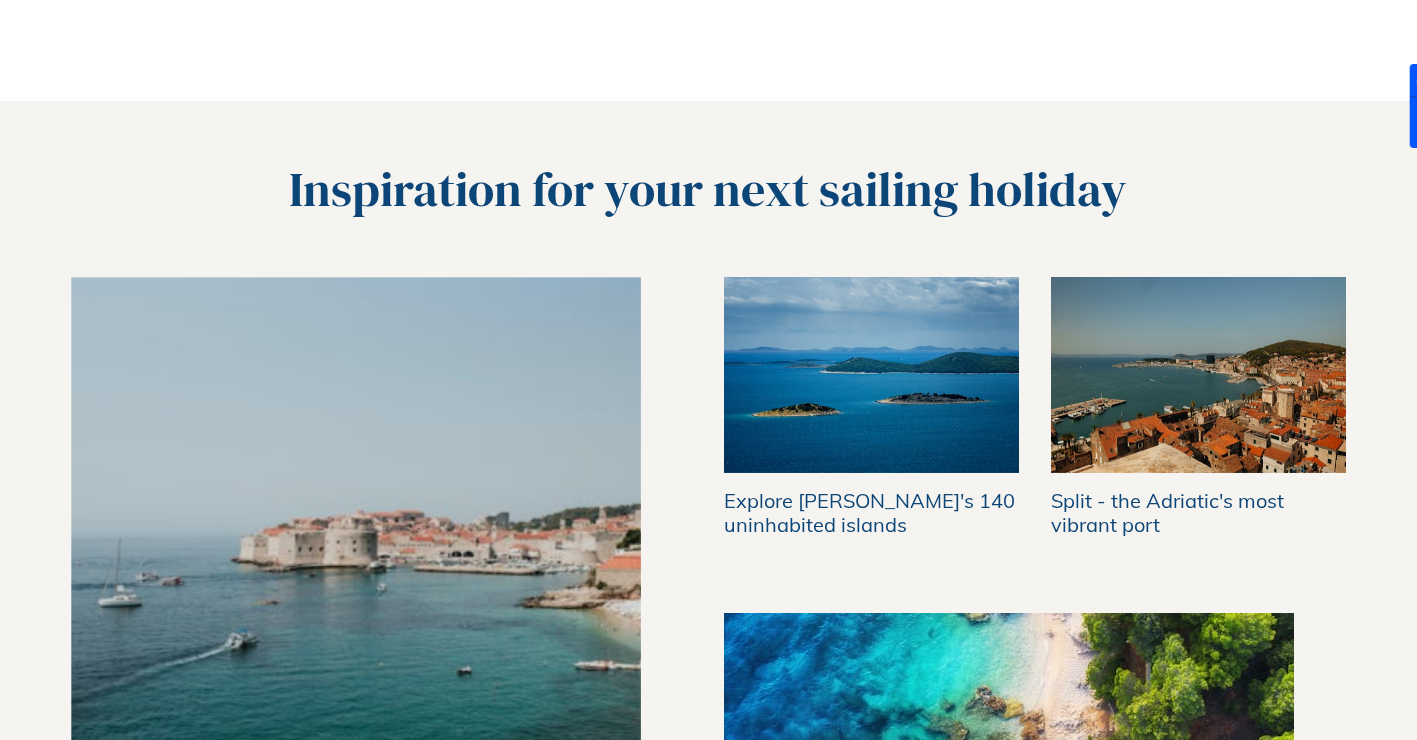 scroll, scrollTop: 1400, scrollLeft: 0, axis: vertical 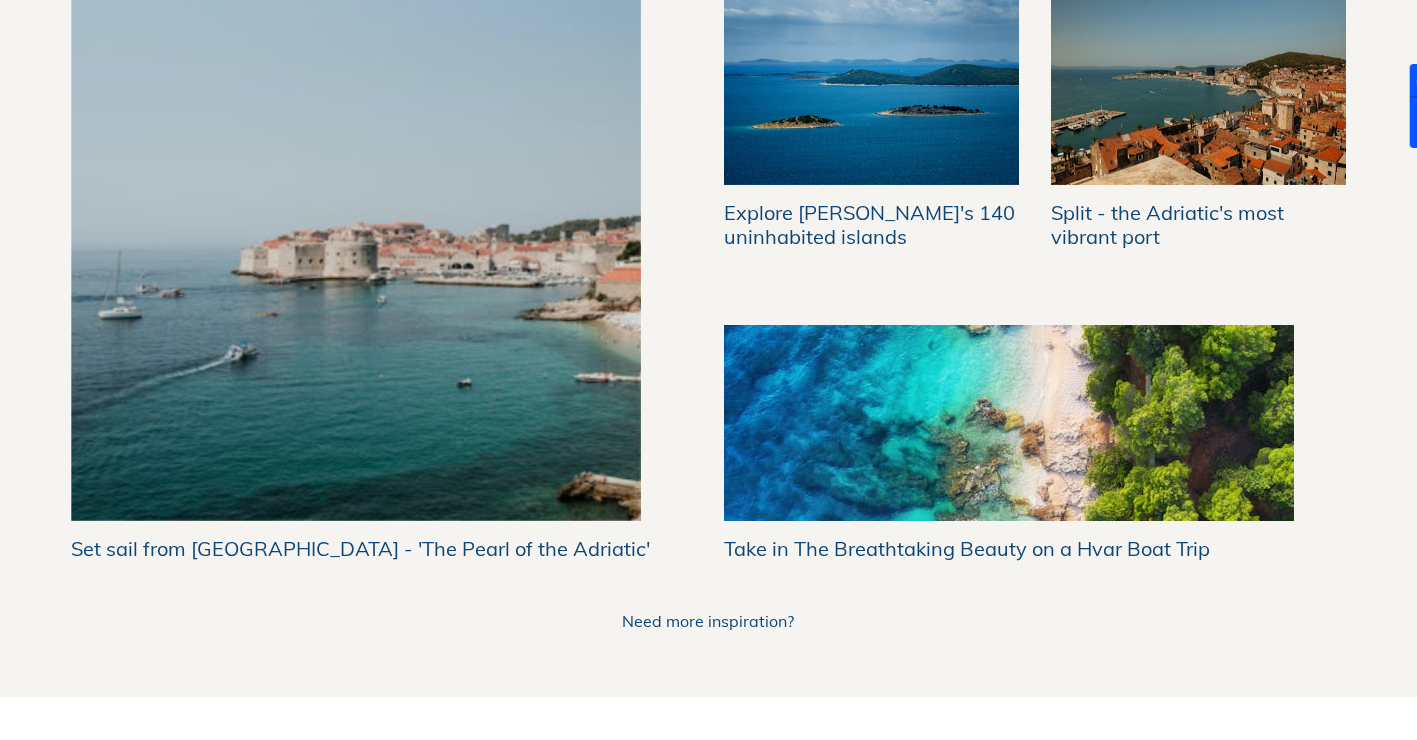 click on "Inspiration for your next sailing holiday Set sail from Dubrovnik - 'The Pearl of the Adriatic' Explore Kornati's 140 uninhabited islands Split - the Adriatic's most vibrant port Take in The Breathtaking Beauty on a Hvar Boat Trip Need more inspiration?" at bounding box center [708, 255] 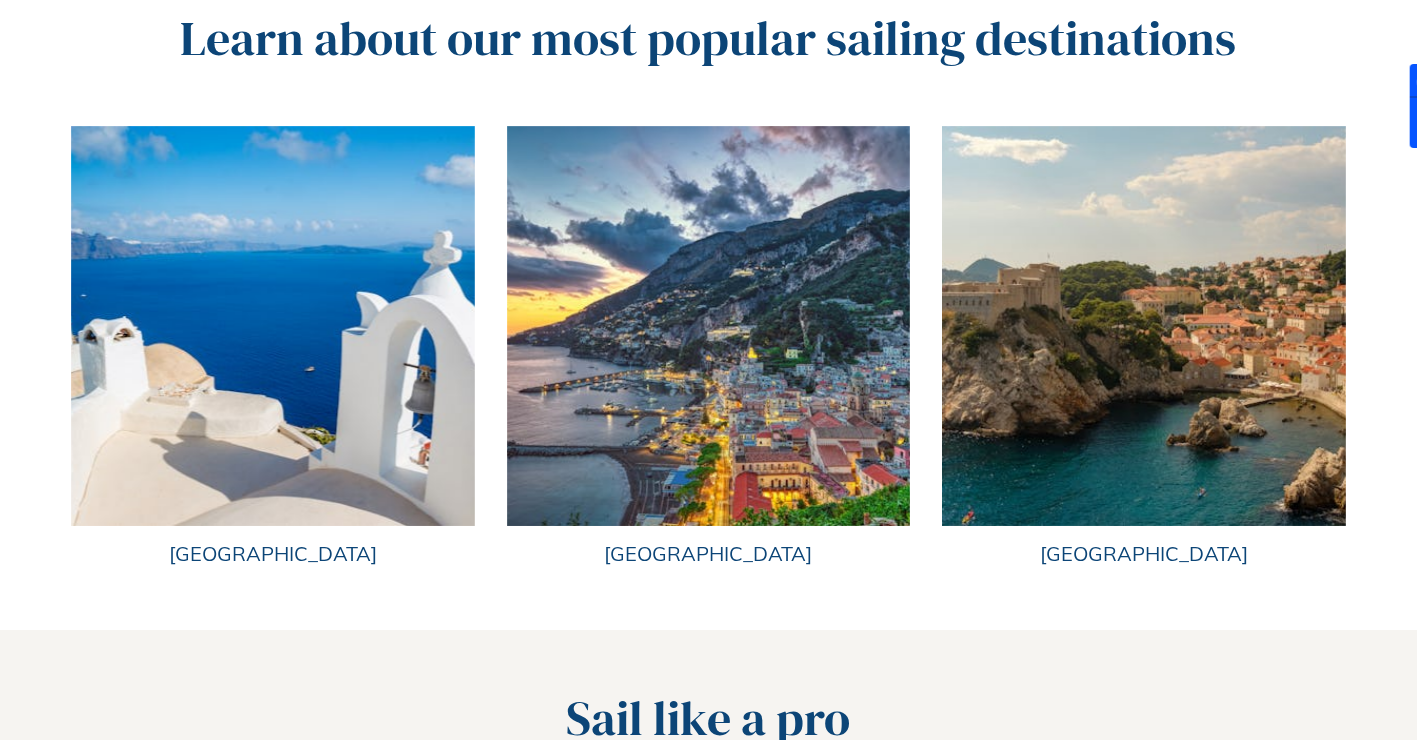 scroll, scrollTop: 2200, scrollLeft: 0, axis: vertical 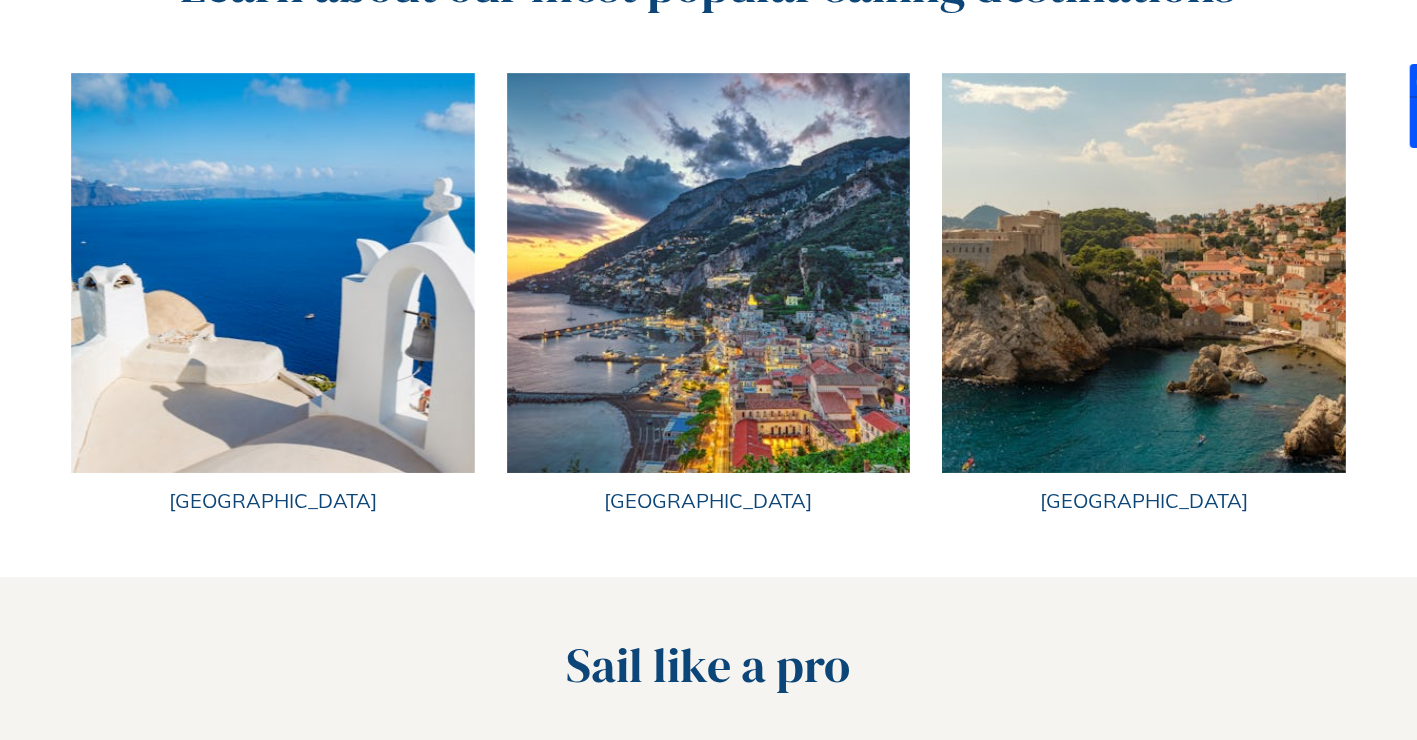 click at bounding box center (709, 273) 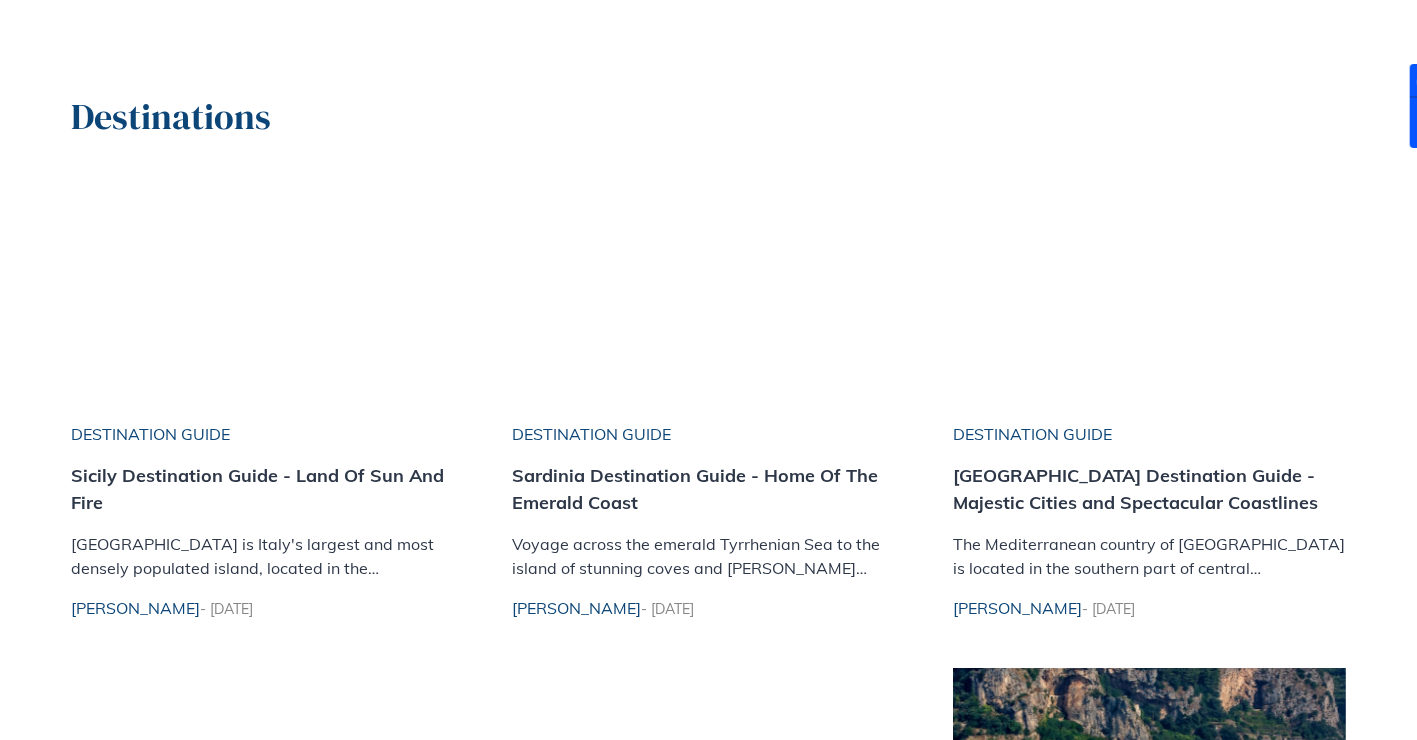 scroll, scrollTop: 900, scrollLeft: 0, axis: vertical 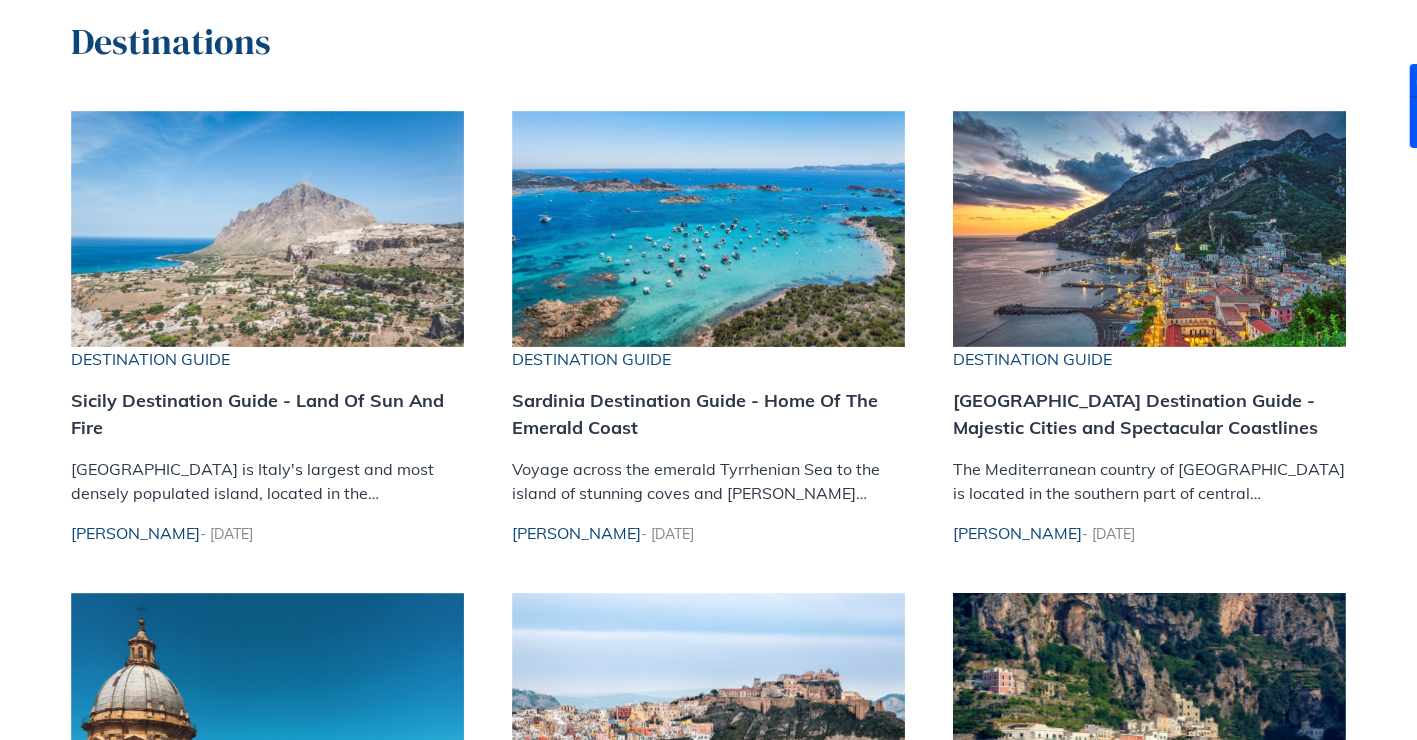 click on "Destinations Destination Guide Sicily Destination Guide - Land Of Sun And Fire Sicily is Italy's largest and most densely populated island, located in the Mediterranean Sea just 160 km northeast of Tunisia.
The island sits just west of the Apennine Peninsula's southern tip, separated from the mainland by the Strait of Messina. The regional capital is the city of Palermo, situated on the northern coast of the island.
Sicily is a stunning place of immense history and rich culture, where people have met and prospered for millennia, existing in the shadow of Europe's largest and most active volcano - Etna. Ladislav  - 27 March 2021 Destination Guide Sardinia Destination Guide - Home Of The Emerald Coast Ladislav  - 27 March 2021 Destination Guide Italy Destination Guide - Majestic Cities and Spectacular Coastlines Ladislav  - 26 February 2021 Destination Guide Palermo Destination Guide - Where Cultures Intertwine Ladislav  - 13 December 2020 Destination Guide Procida Destination Guide - The Undiscovered Gem" at bounding box center [708, 1016] 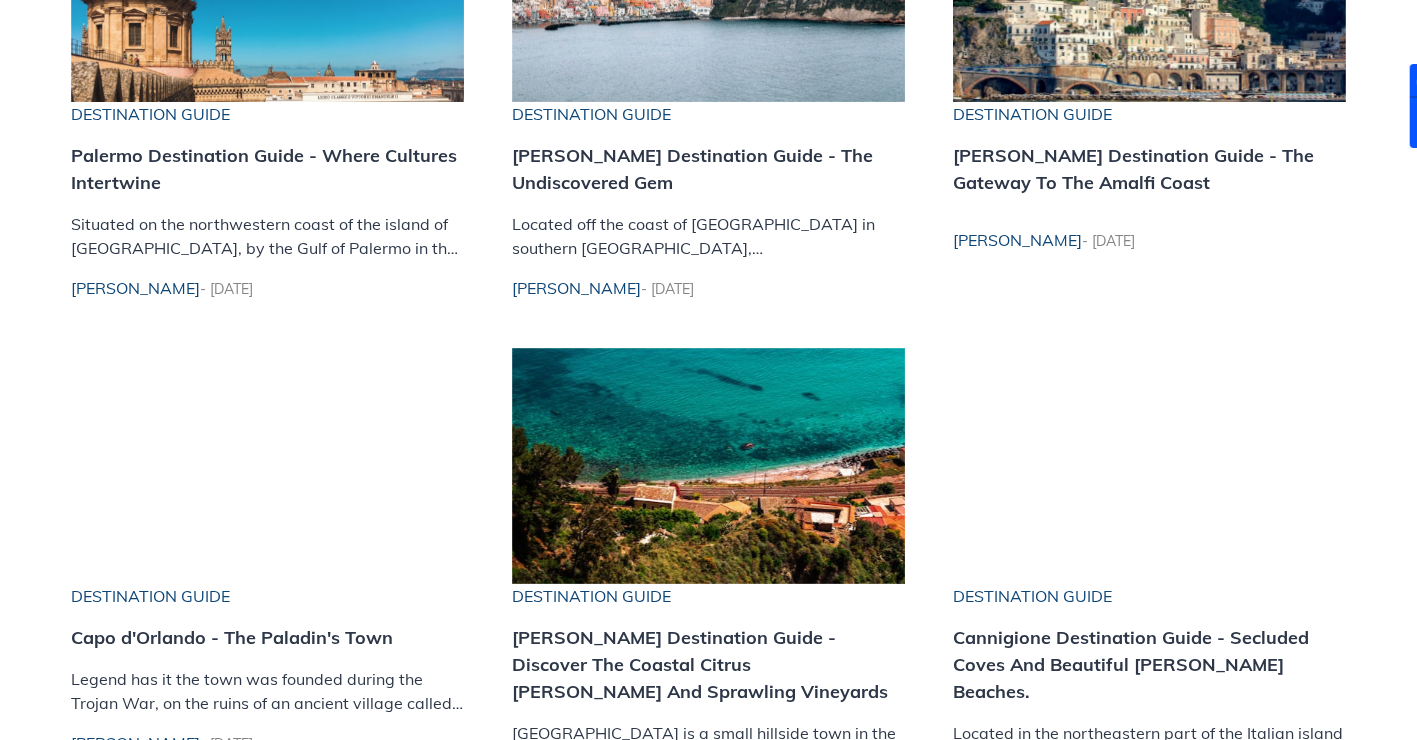 scroll, scrollTop: 1800, scrollLeft: 0, axis: vertical 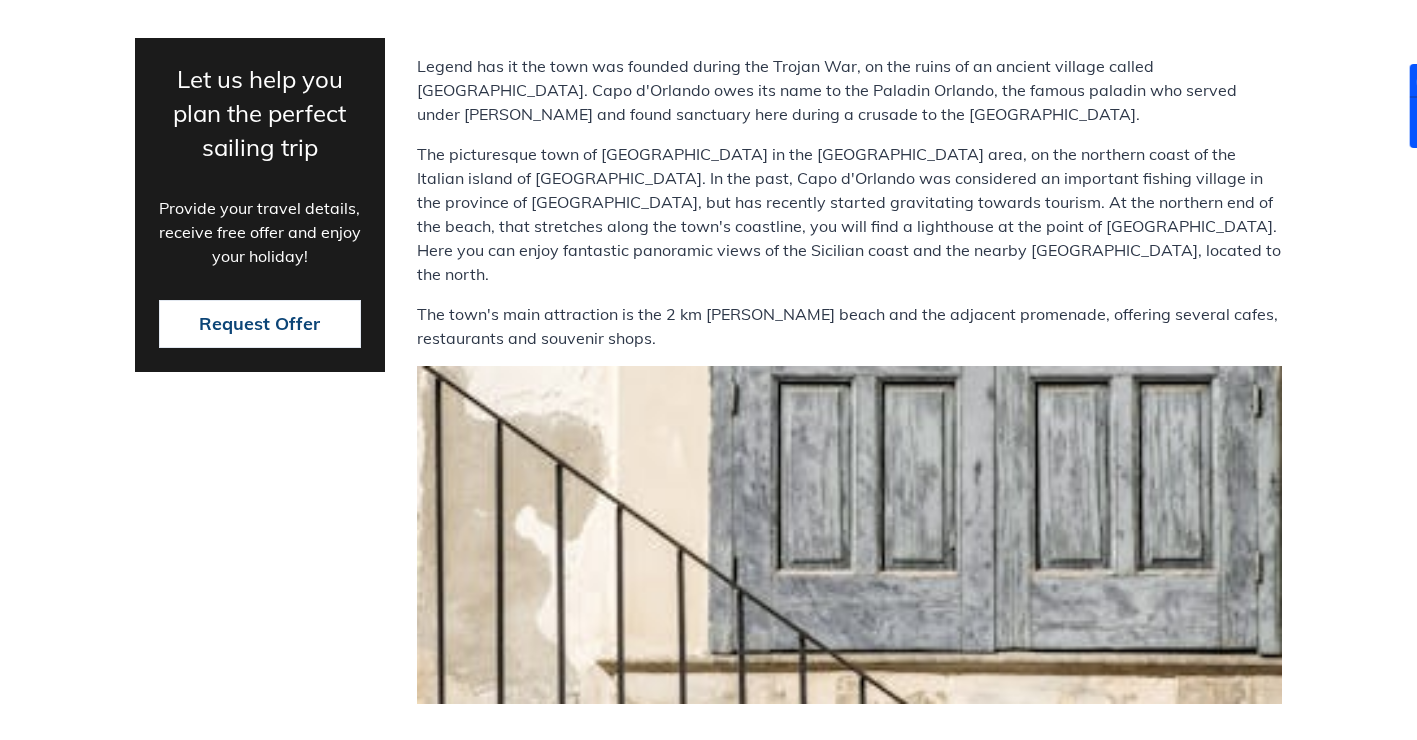 click on "Let us help you plan the perfect sailing trip Provide your travel details, receive free offer and enjoy your holiday! Request Offer" at bounding box center (260, 3484) 